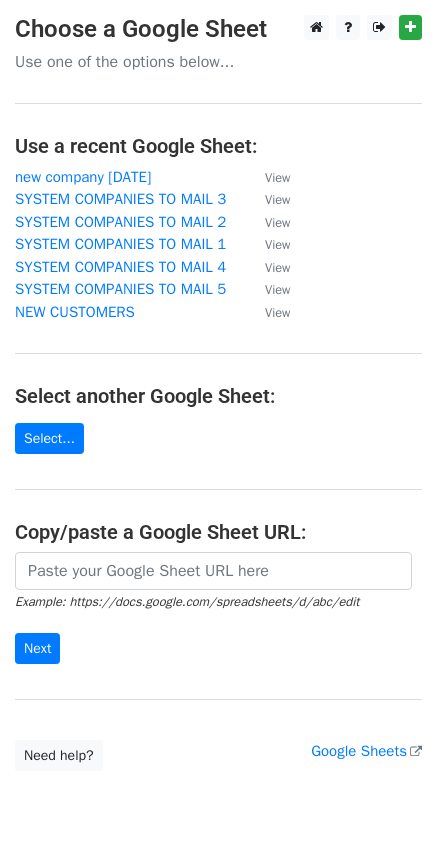 scroll, scrollTop: 0, scrollLeft: 0, axis: both 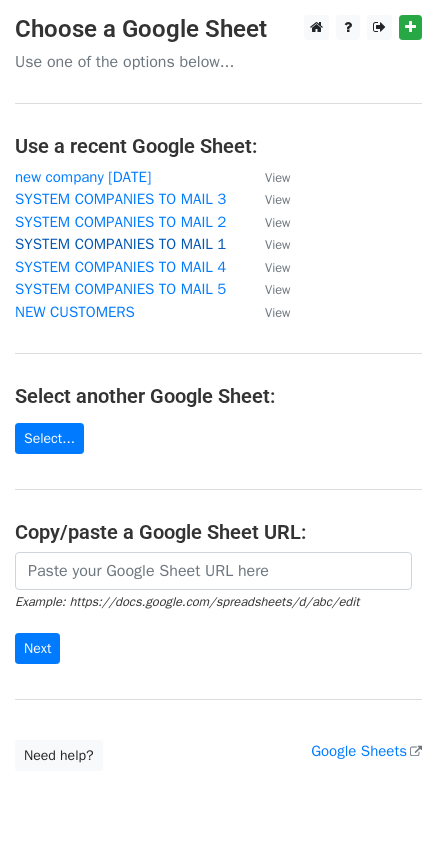 click on "SYSTEM COMPANIES TO MAIL 1" at bounding box center (120, 244) 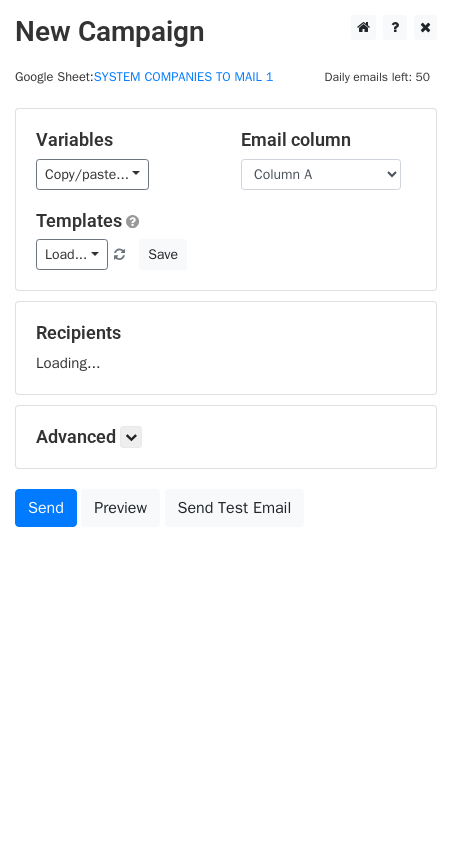 scroll, scrollTop: 0, scrollLeft: 0, axis: both 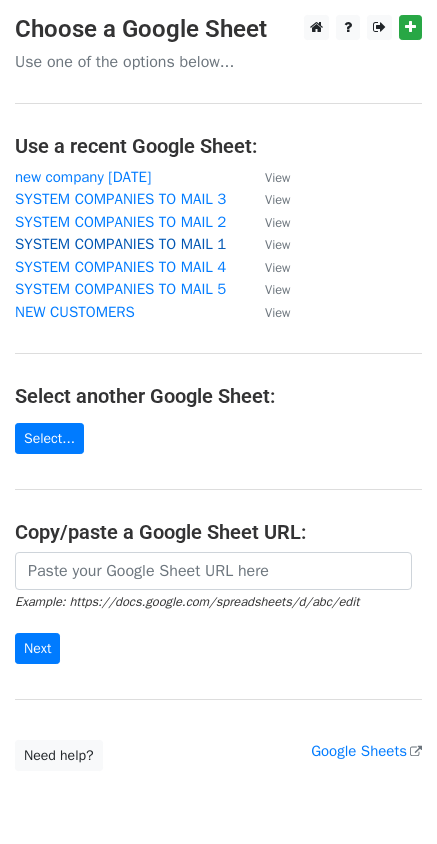 click on "SYSTEM COMPANIES TO MAIL 1" at bounding box center (120, 244) 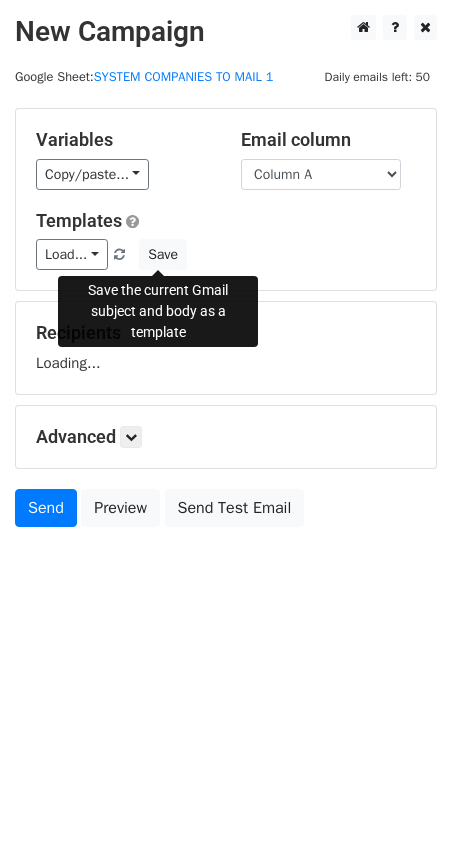 scroll, scrollTop: 0, scrollLeft: 0, axis: both 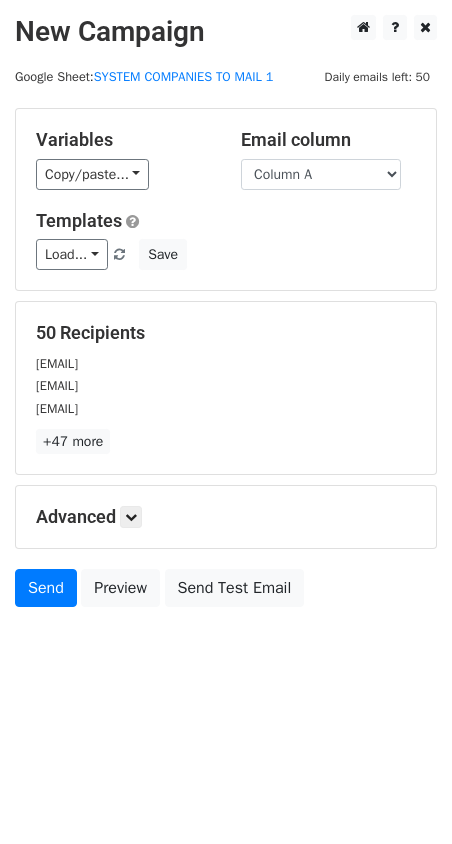 click on "New Campaign
Daily emails left: 50
Google Sheet:
SYSTEM COMPANIES TO MAIL 1
Variables
Copy/paste...
{{Column A}}
Email column
Column A
Templates
Load...
No templates saved
Save
50 Recipients
[EMAIL]
[EMAIL]
[EMAIL]
+47 more
50 Recipients
×
[EMAIL]
[EMAIL]
[EMAIL]
[EMAIL],[EMAIL]
[EMAIL]
[EMAIL]
[EMAIL]
[EMAIL]
[EMAIL]
[EMAIL]
[EMAIL]
[EMAIL]
[EMAIL]
[EMAIL]
[EMAIL]
[EMAIL]" at bounding box center (226, 316) 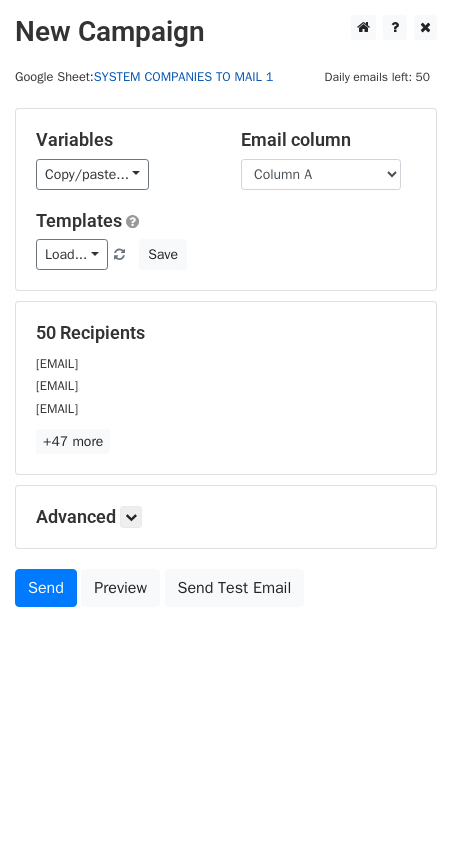 click on "SYSTEM COMPANIES TO MAIL 1" at bounding box center [184, 77] 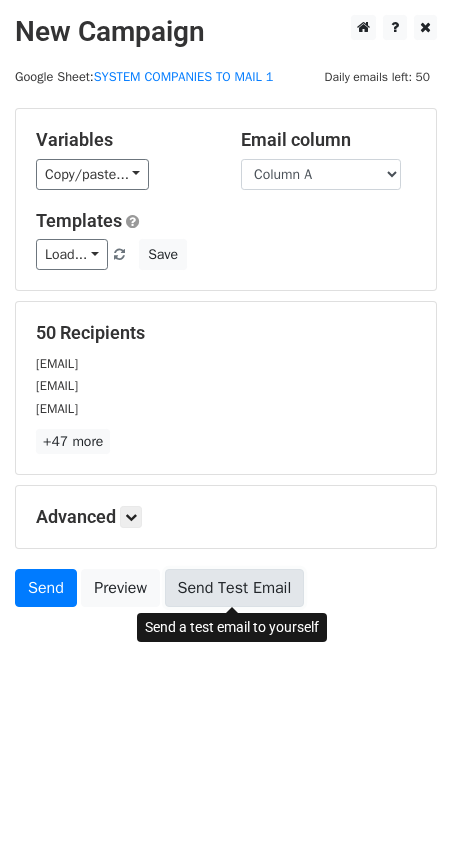 click on "Send Test Email" at bounding box center [235, 588] 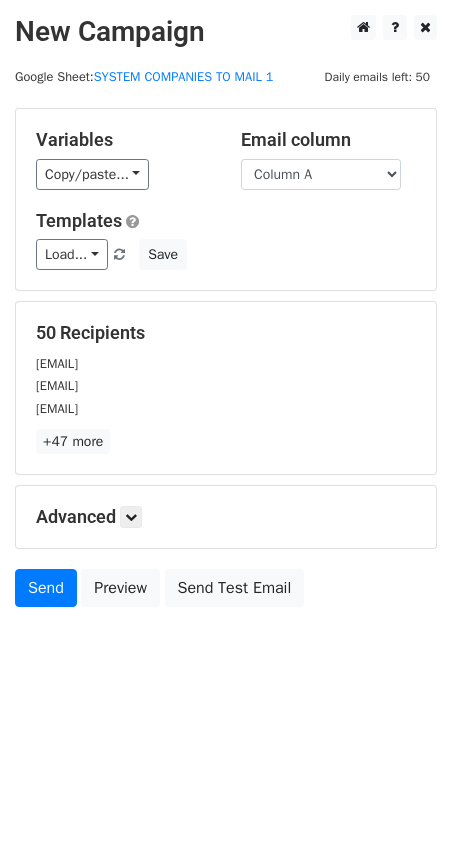 click on "New Campaign
Daily emails left: 50
Google Sheet:
SYSTEM COMPANIES TO MAIL 1
Variables
Copy/paste...
{{Column A}}
Email column
Column A
Templates
Load...
No templates saved
Save
50 Recipients
operation@adcosal.com
technical.asll@akij.net
purchasing@alphaadriatic.com
+47 more
50 Recipients
×
operation@adcosal.com
technical.asll@akij.net
purchasing@alphaadriatic.com
Dimitry@alpha.lv,technical@alpha.lv
RJK.APOL@cmaships.com
purchase.ship@augustea.com
techman@baltnautic.lt
flm@bigliftshipping.com
av@bmtech.pro
shipmanagement@boeckmans.be
purchasing@ctmmc.com
purchasing.blue.fleet@carisbrooke.co
Sandra@williegroup.co.uk
Supply@colibriship.com
info@cosmos.supply
t.franovic@crnogorskaplovidba.com" at bounding box center (226, 316) 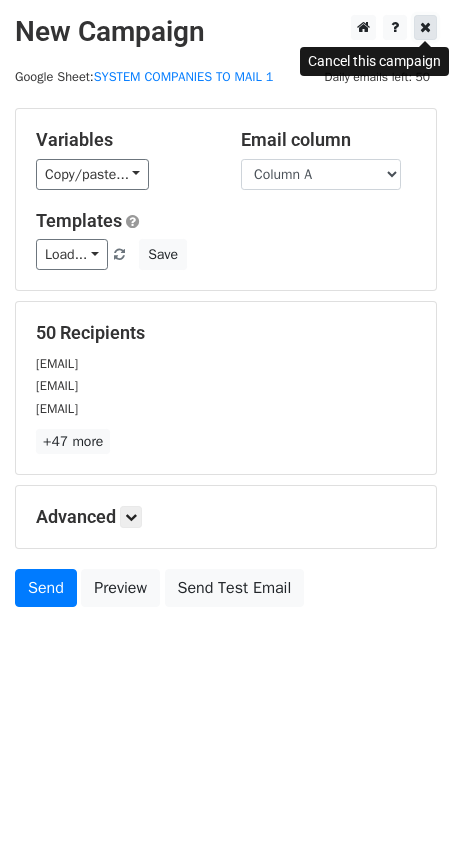 click at bounding box center [425, 27] 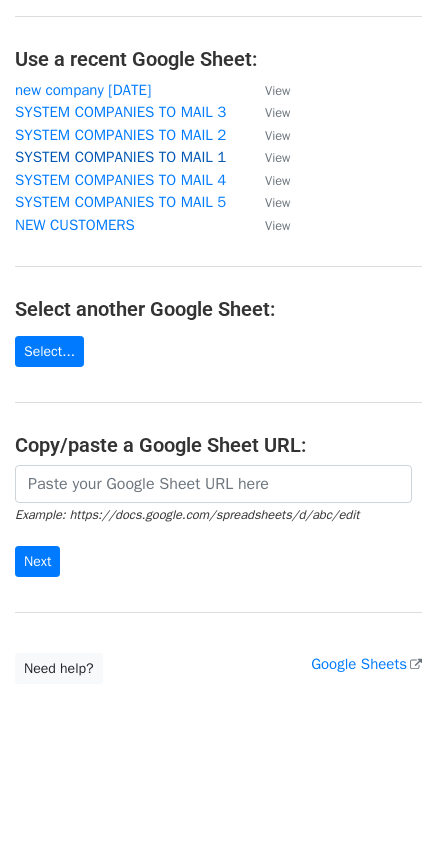 scroll, scrollTop: 0, scrollLeft: 0, axis: both 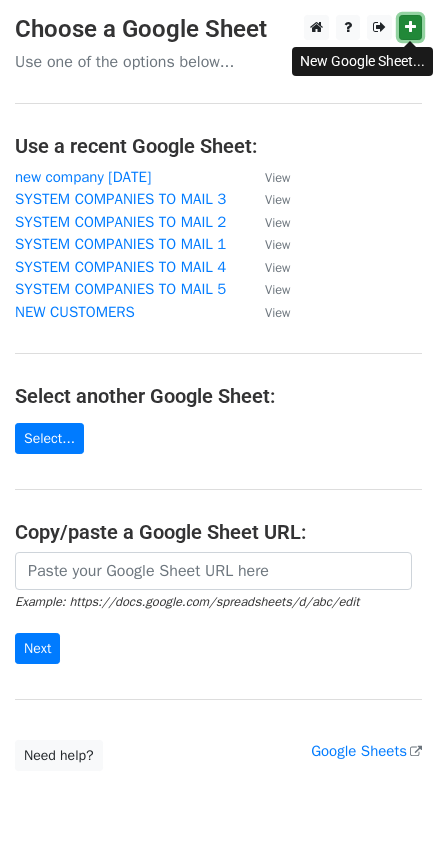 click at bounding box center [410, 27] 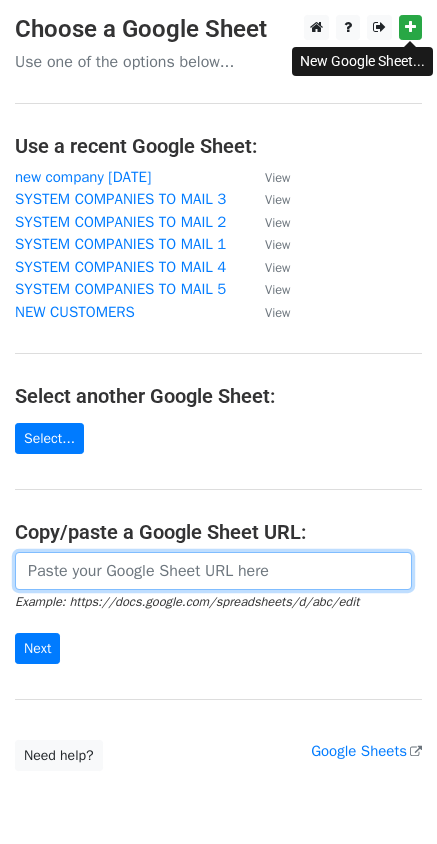 click at bounding box center [213, 571] 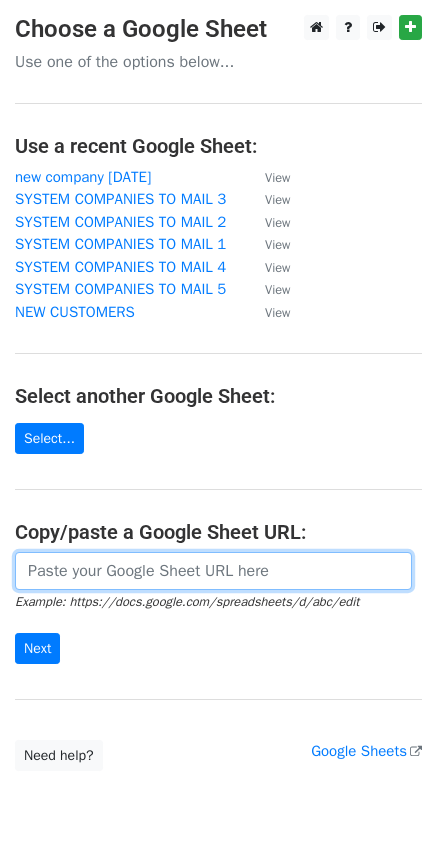 paste on "https://docs.google.com/spreadsheets/d/12vqNiagUDCCQyUVgmCg1rjFwSfVhhg6Hd1W1WIe6DbM/edit?gid=0#gid=0" 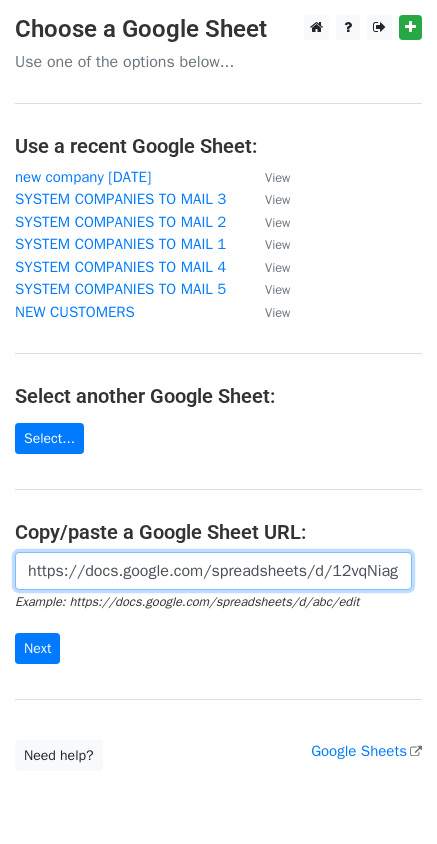 scroll, scrollTop: 0, scrollLeft: 469, axis: horizontal 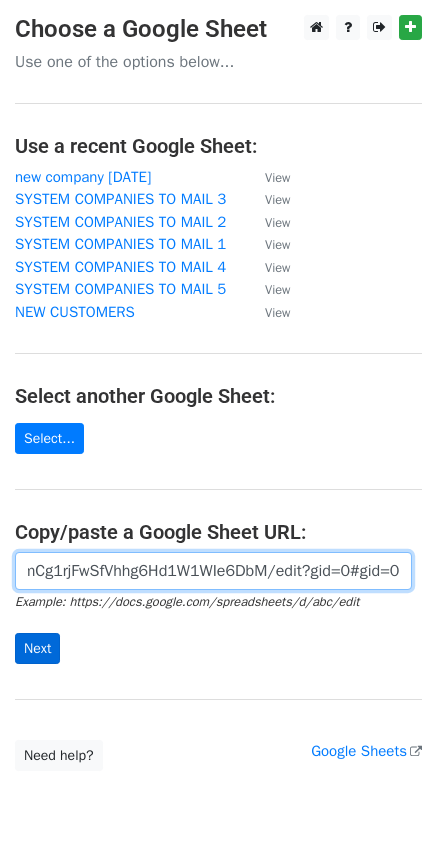 type on "https://docs.google.com/spreadsheets/d/12vqNiagUDCCQyUVgmCg1rjFwSfVhhg6Hd1W1WIe6DbM/edit?gid=0#gid=0" 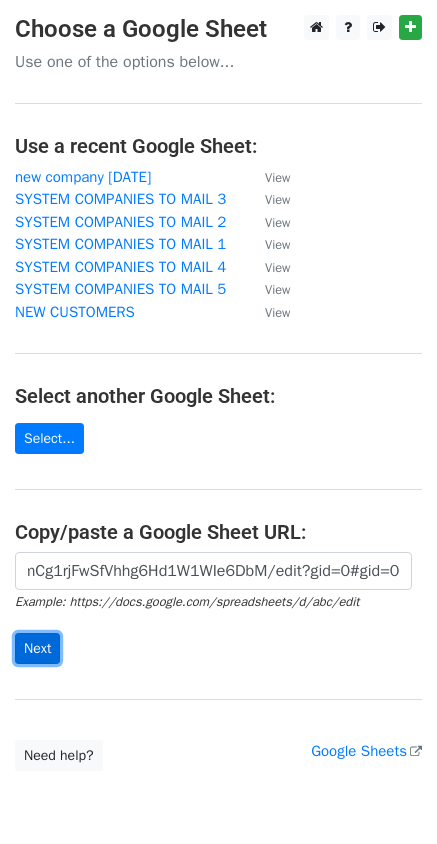 click on "Next" at bounding box center (37, 648) 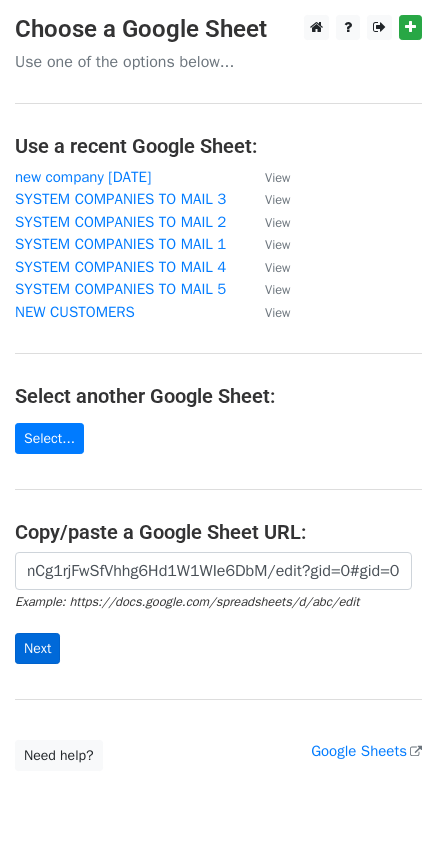 scroll, scrollTop: 0, scrollLeft: 0, axis: both 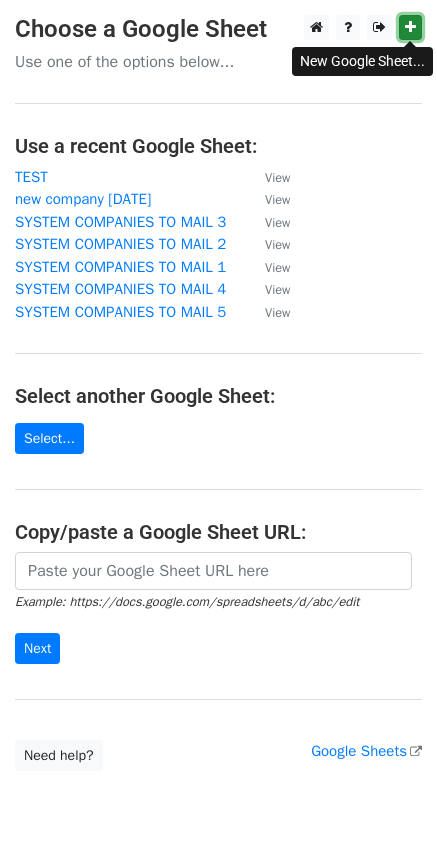 click at bounding box center (410, 27) 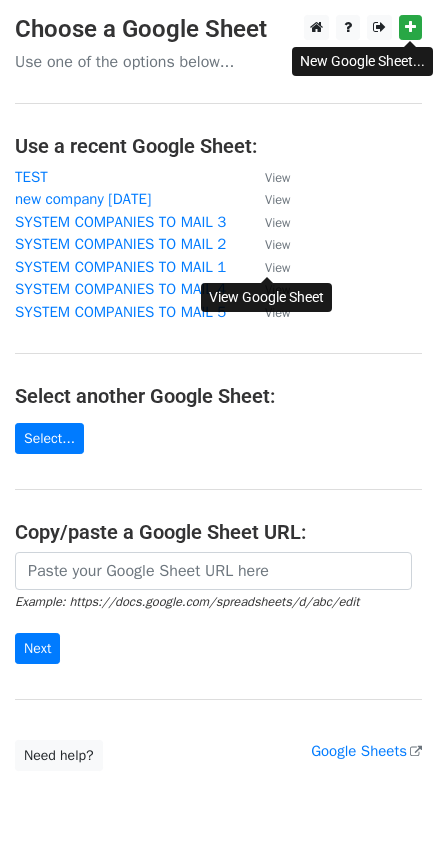click on "View" at bounding box center [277, 268] 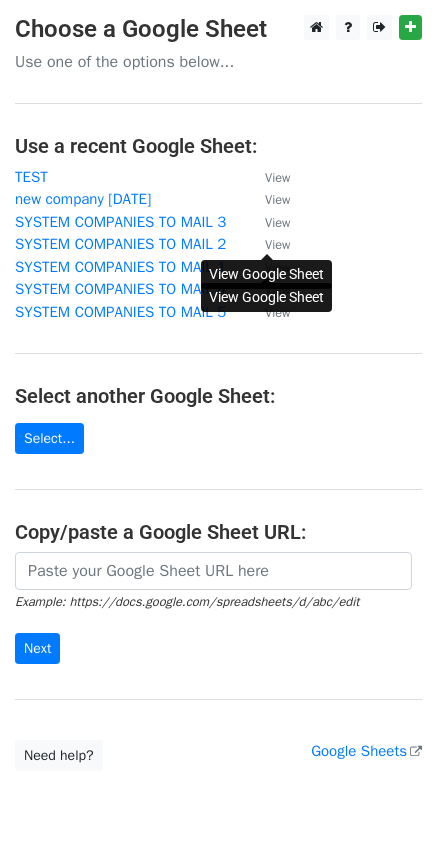 click on "View" at bounding box center [277, 245] 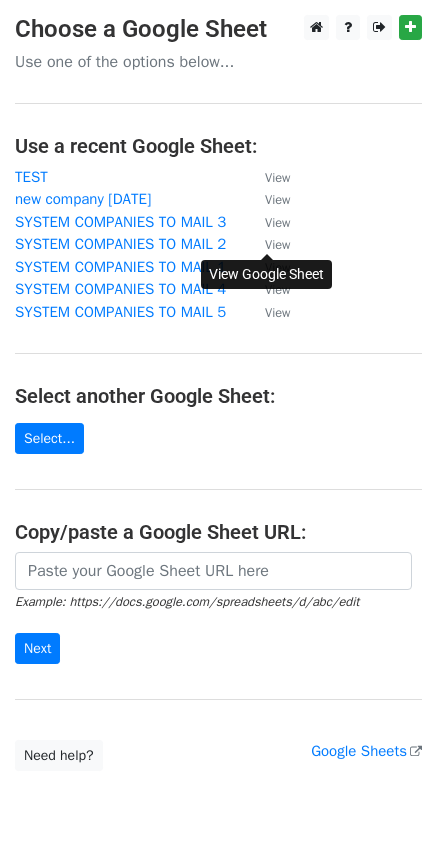 click on "View" at bounding box center (277, 245) 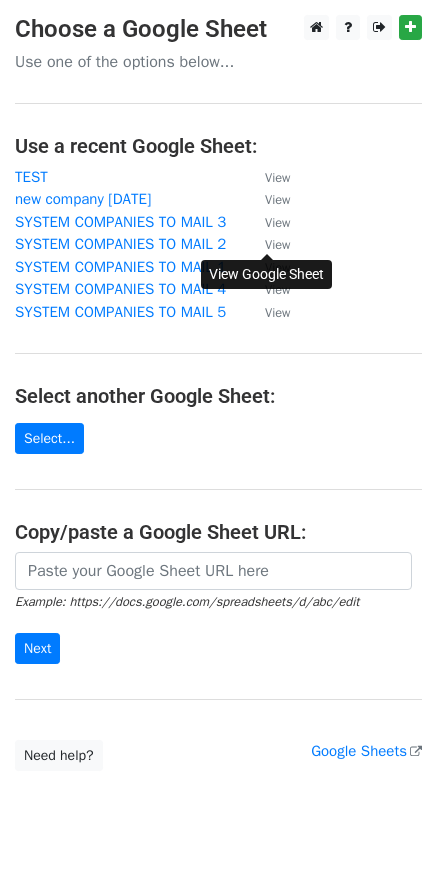 click on "View" at bounding box center [277, 245] 